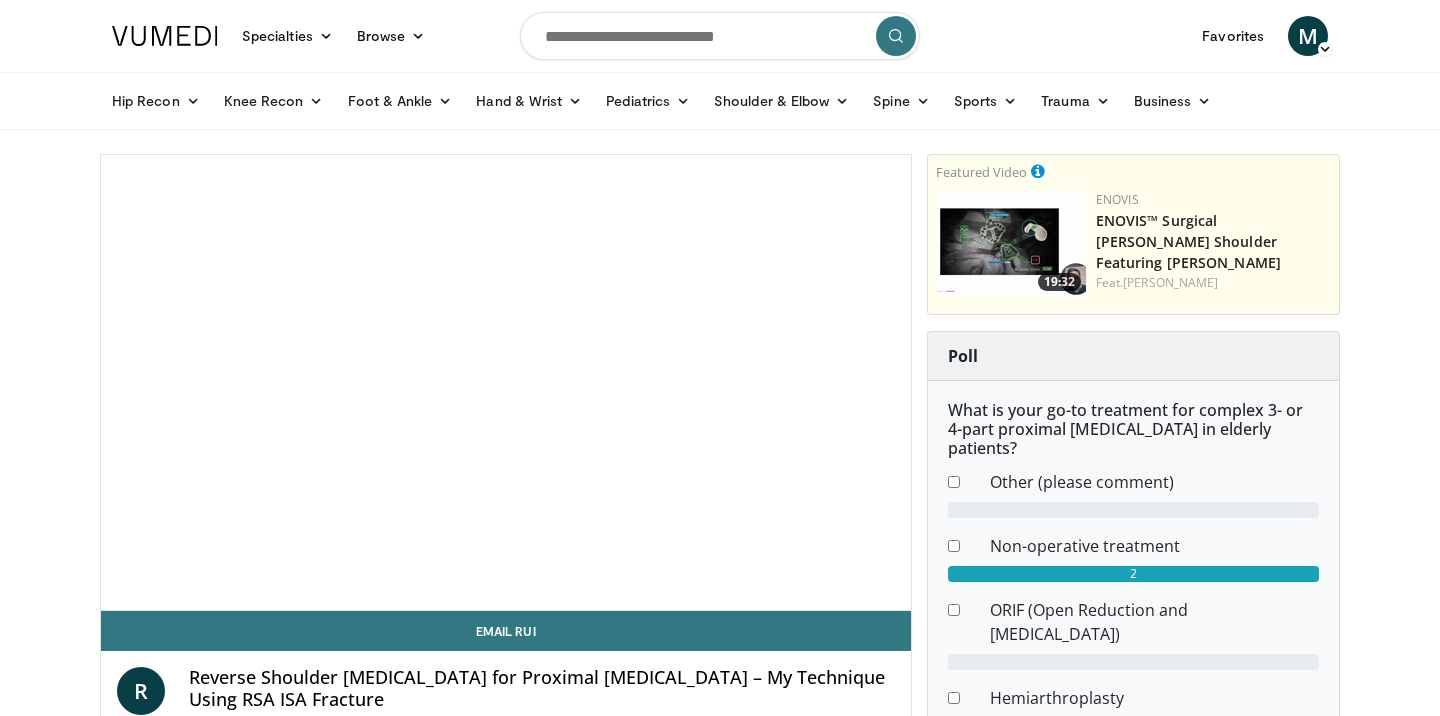 scroll, scrollTop: 0, scrollLeft: 0, axis: both 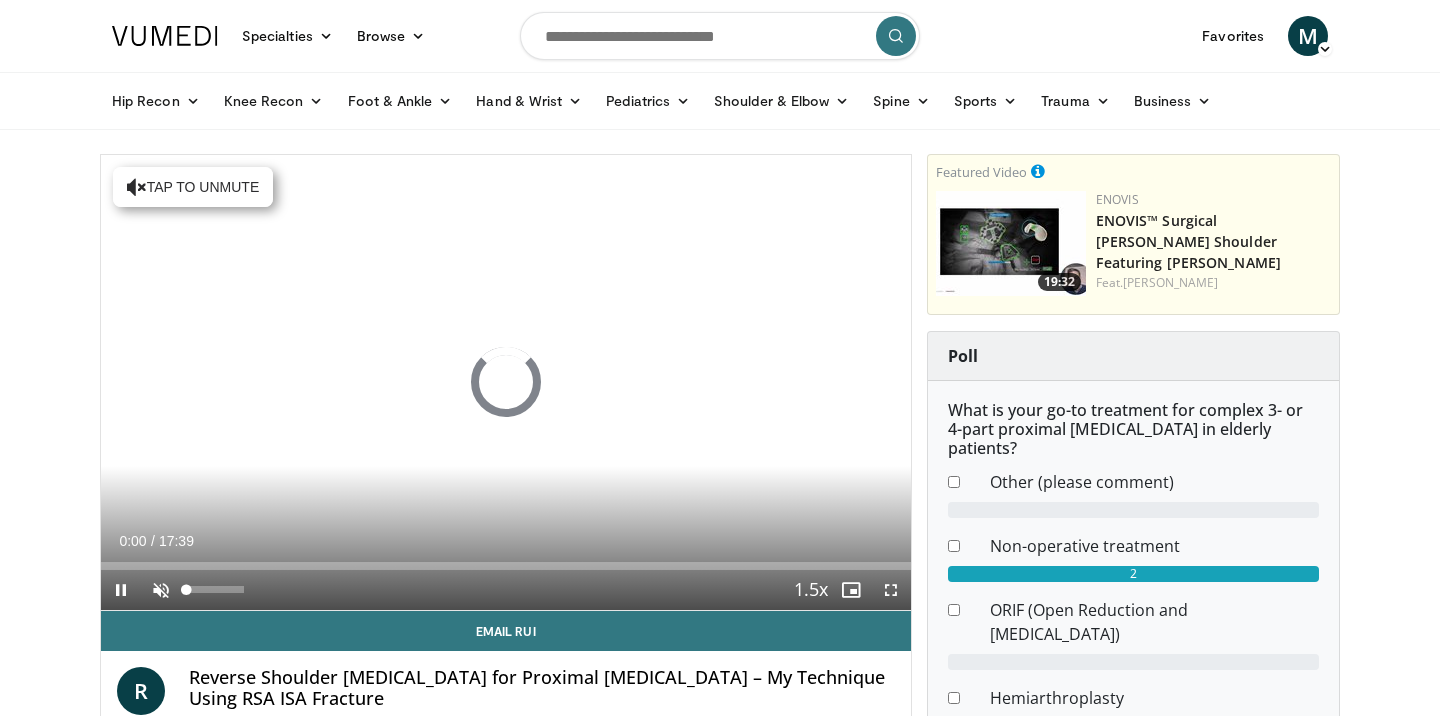click at bounding box center [161, 590] 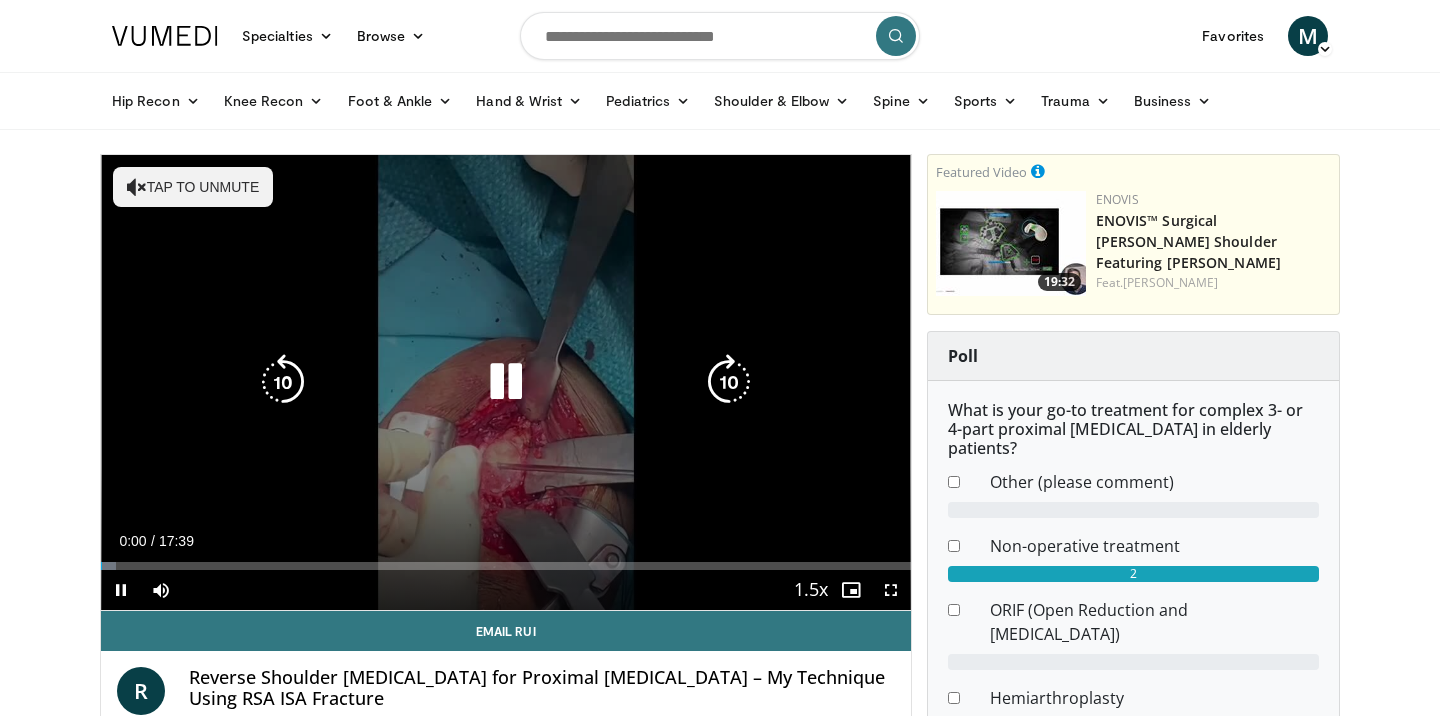 click on "Tap to unmute" at bounding box center (193, 187) 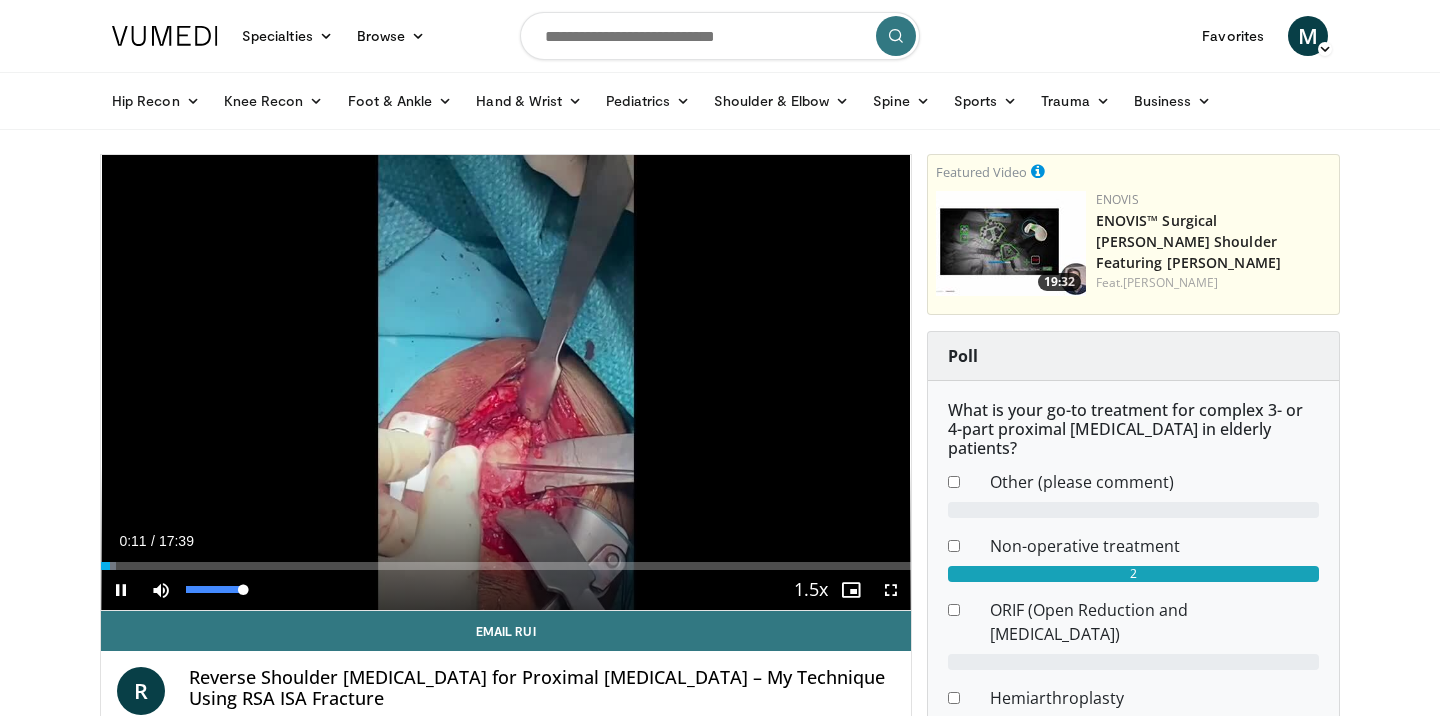 click at bounding box center (161, 590) 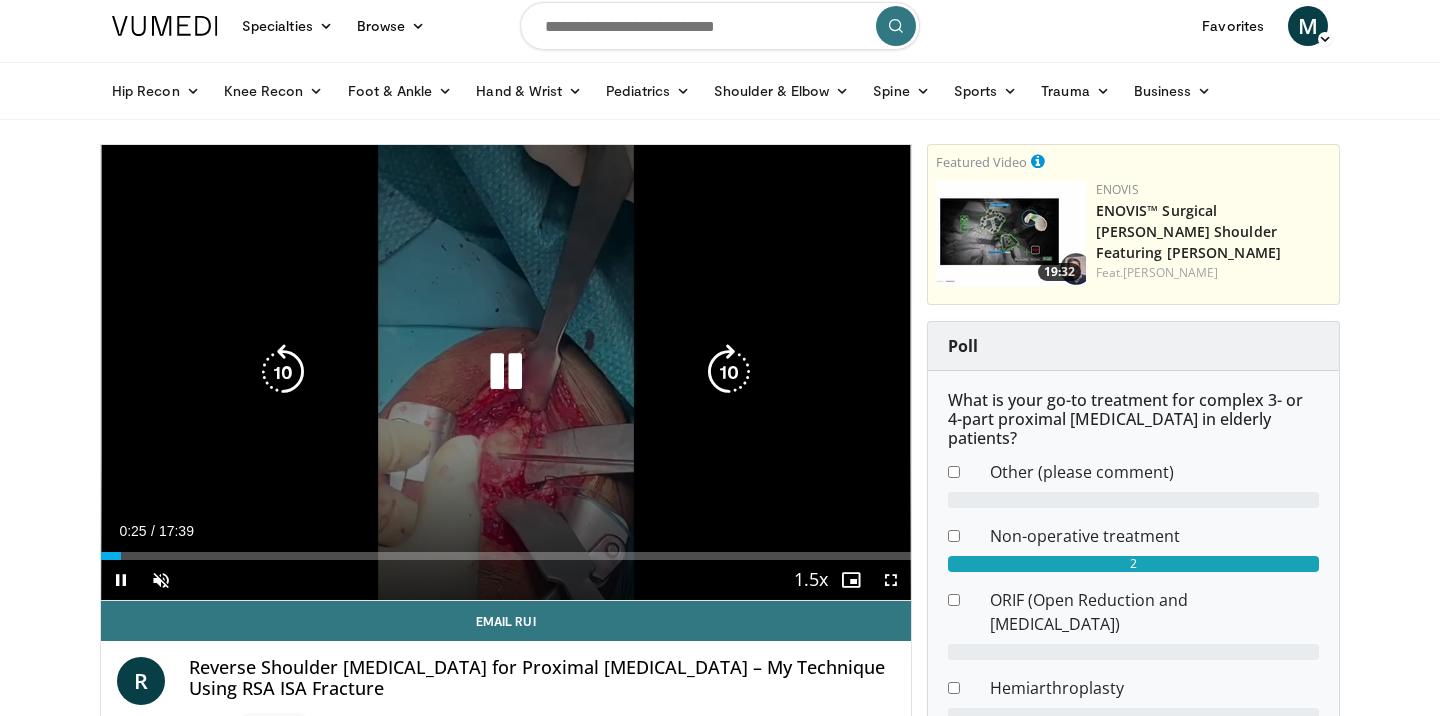 scroll, scrollTop: 13, scrollLeft: 0, axis: vertical 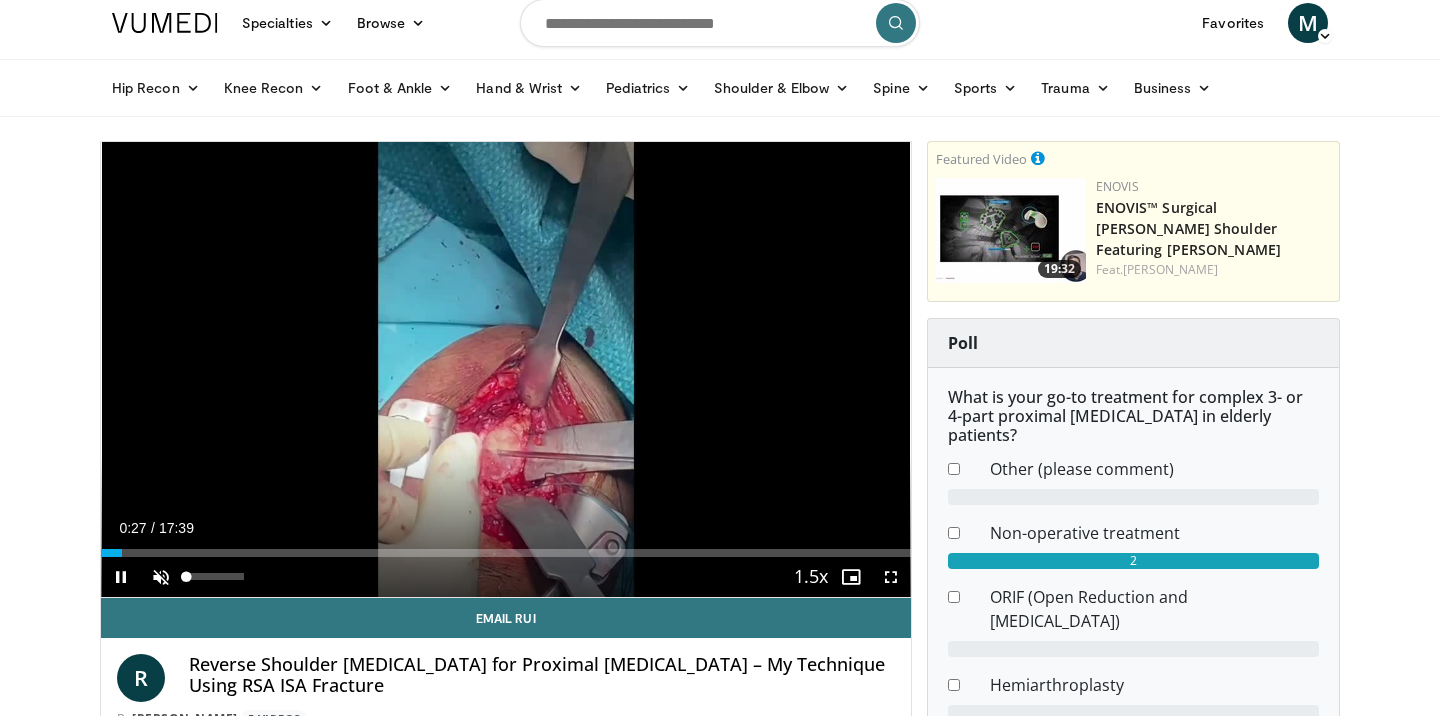 click at bounding box center (161, 577) 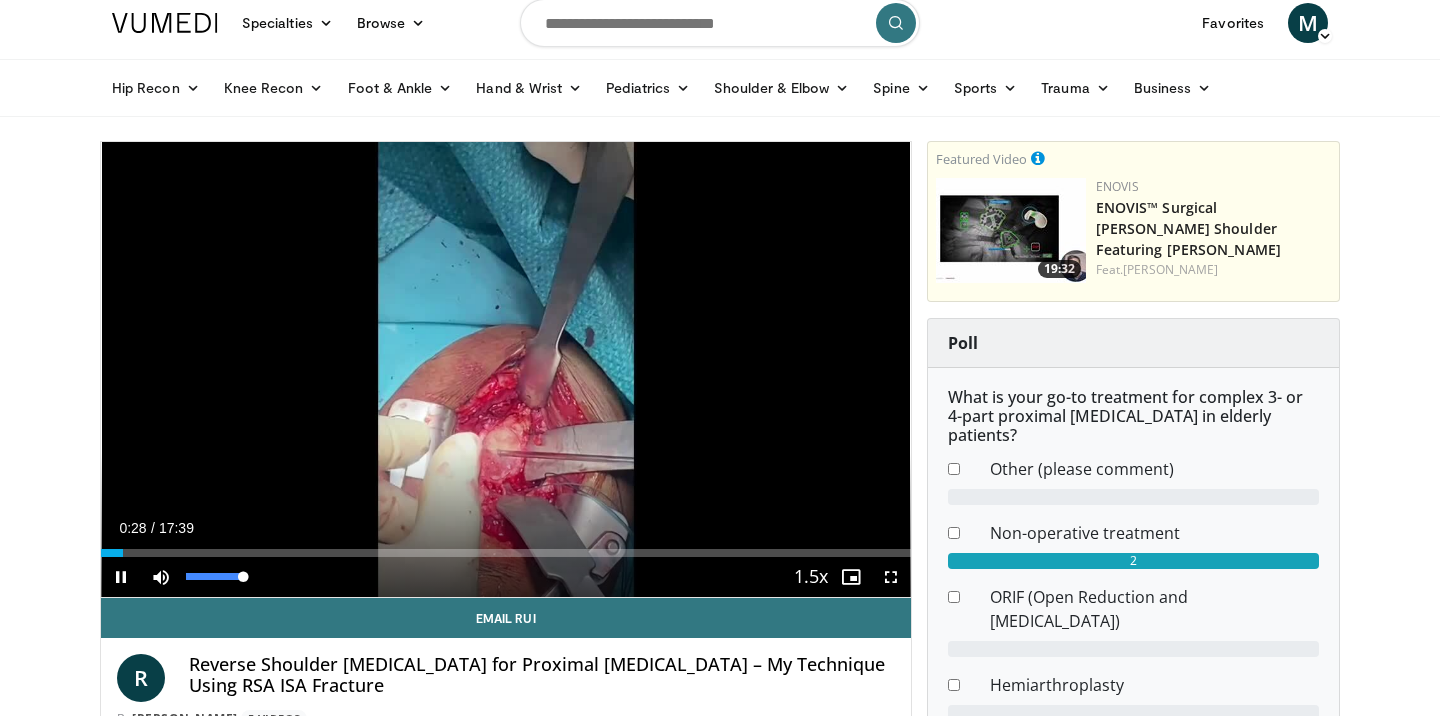 click at bounding box center [161, 577] 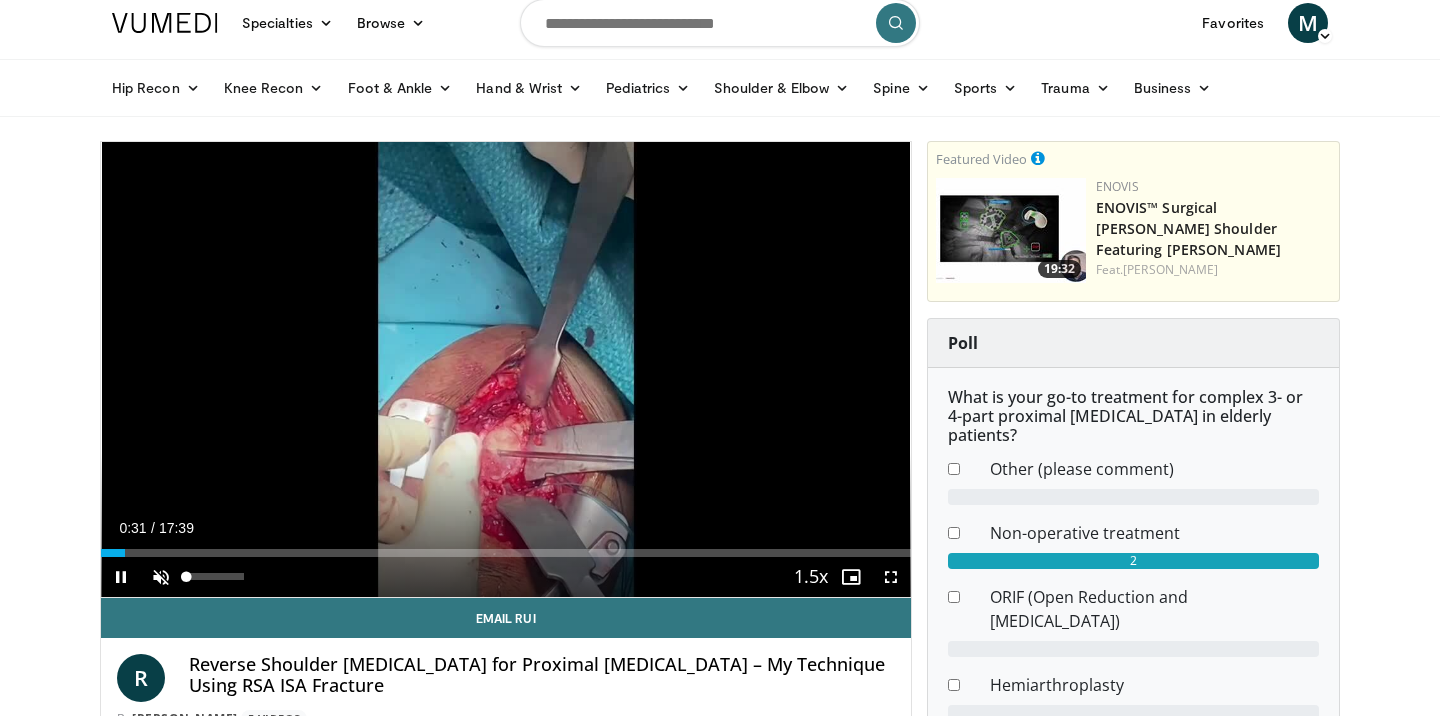 click at bounding box center [161, 577] 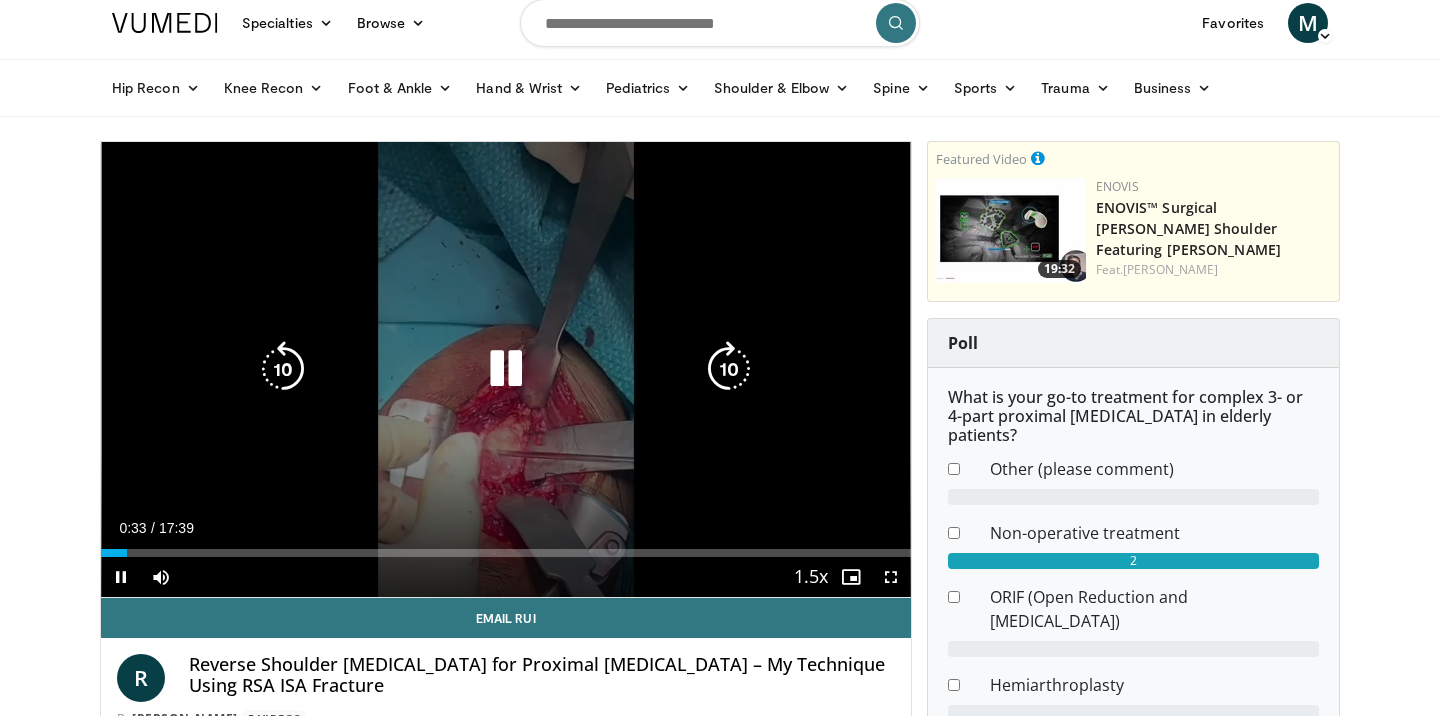 click on "10 seconds
Tap to unmute" at bounding box center (506, 369) 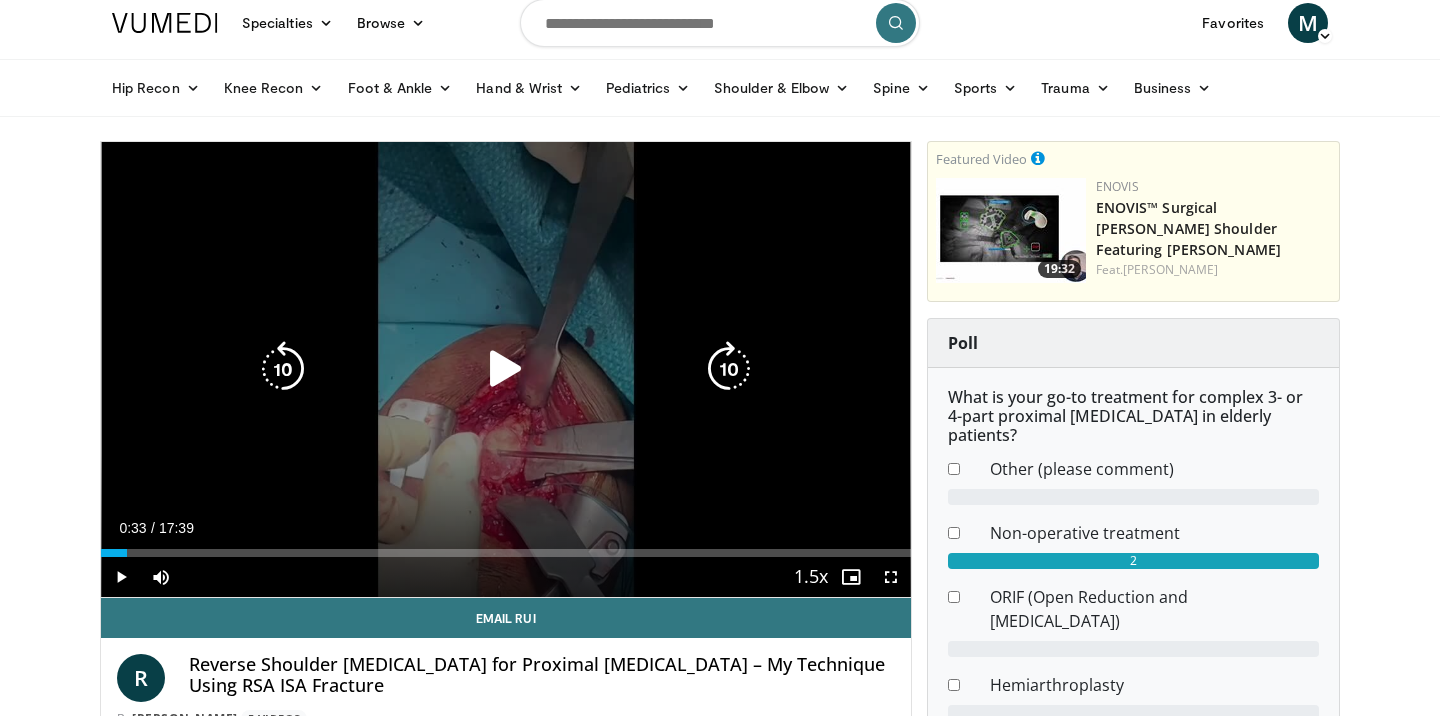 click at bounding box center (506, 369) 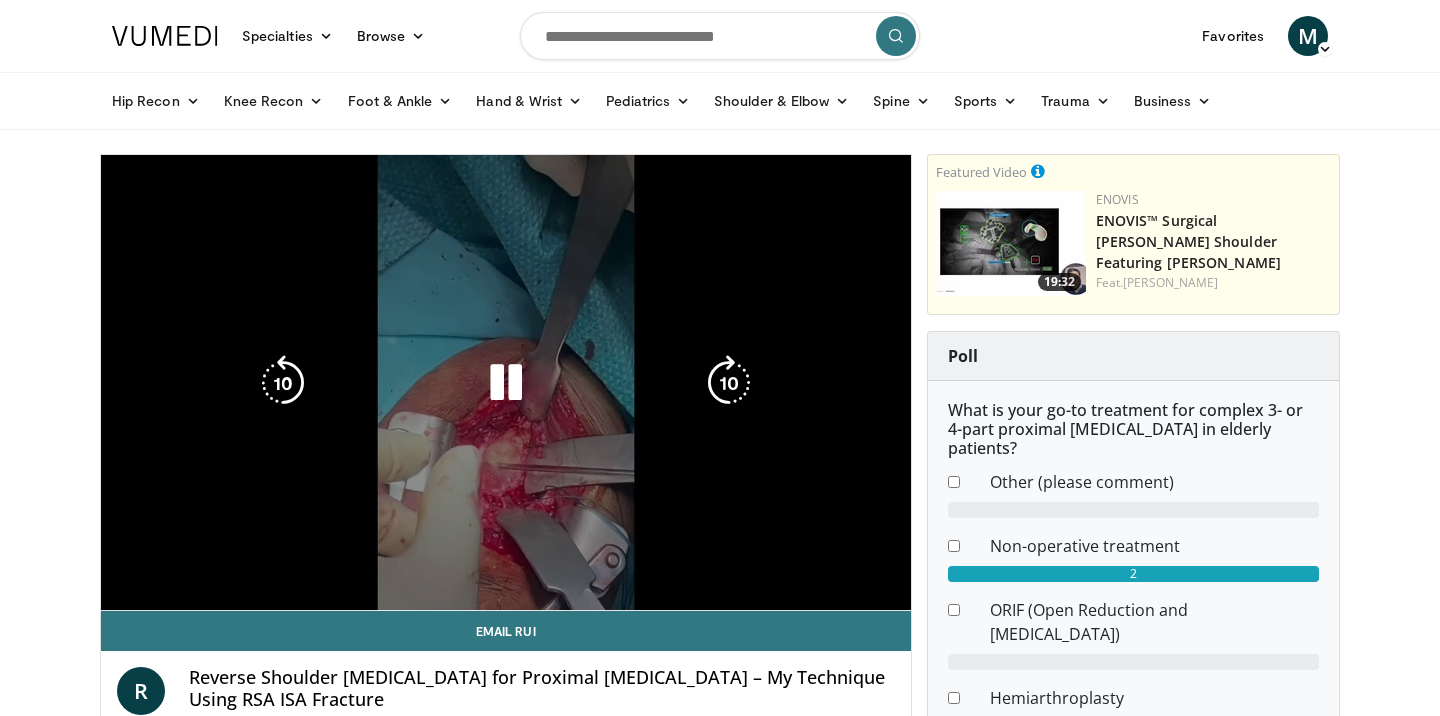scroll, scrollTop: 0, scrollLeft: 0, axis: both 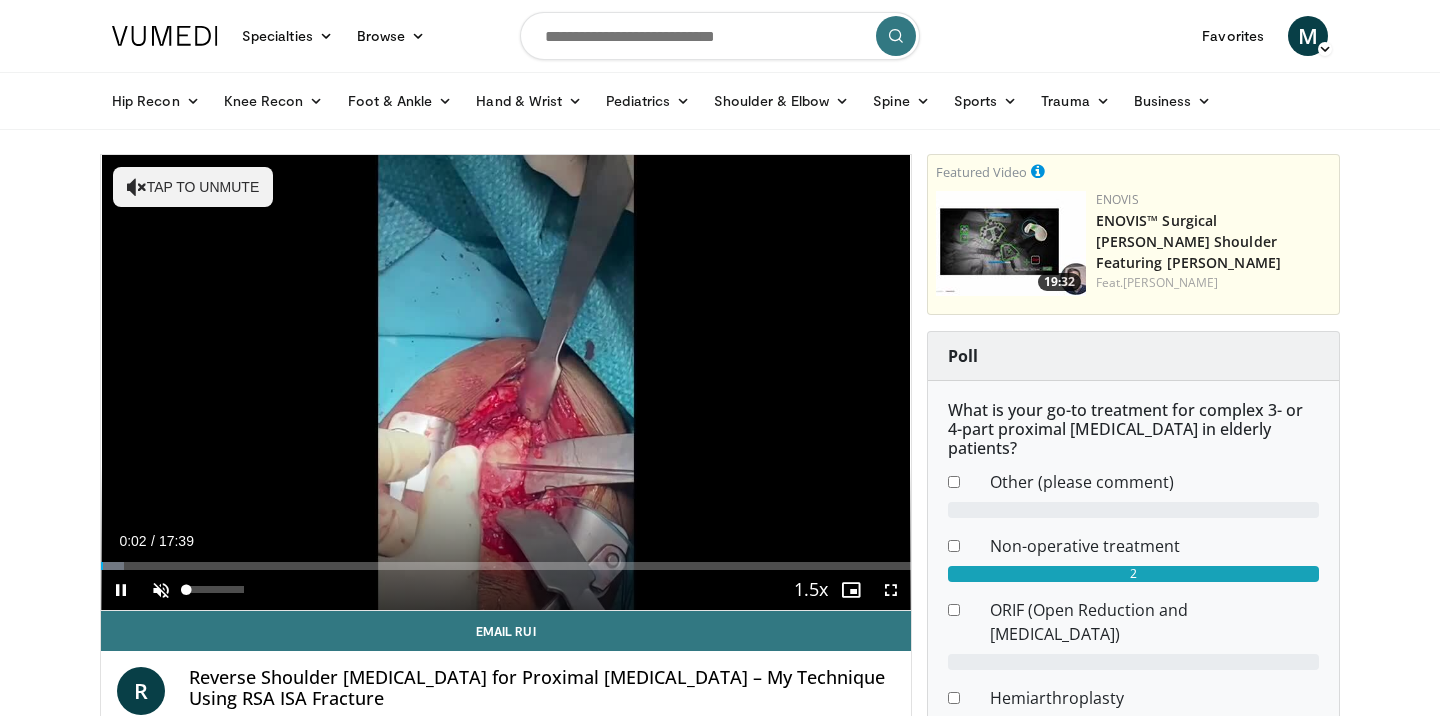 click at bounding box center [161, 590] 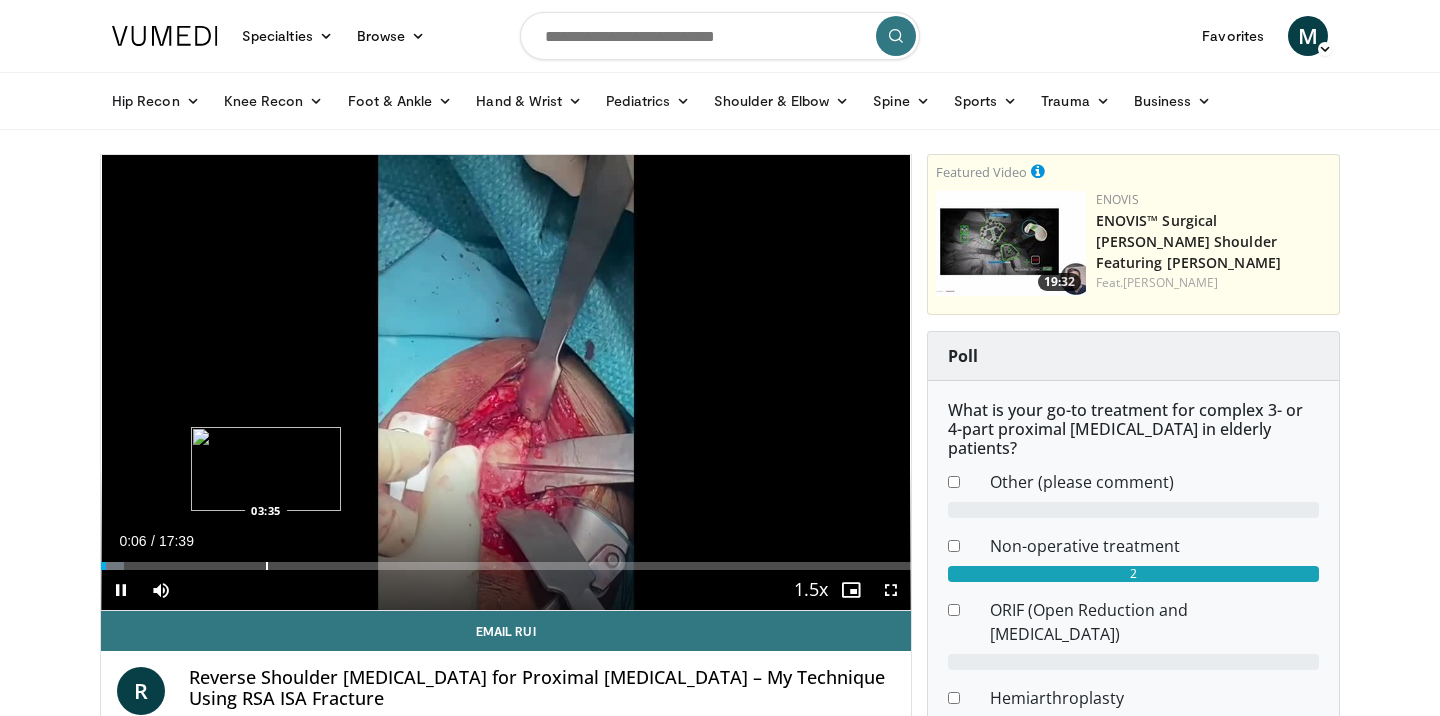 click on "Loaded :  2.83% 00:06 03:35" at bounding box center (506, 560) 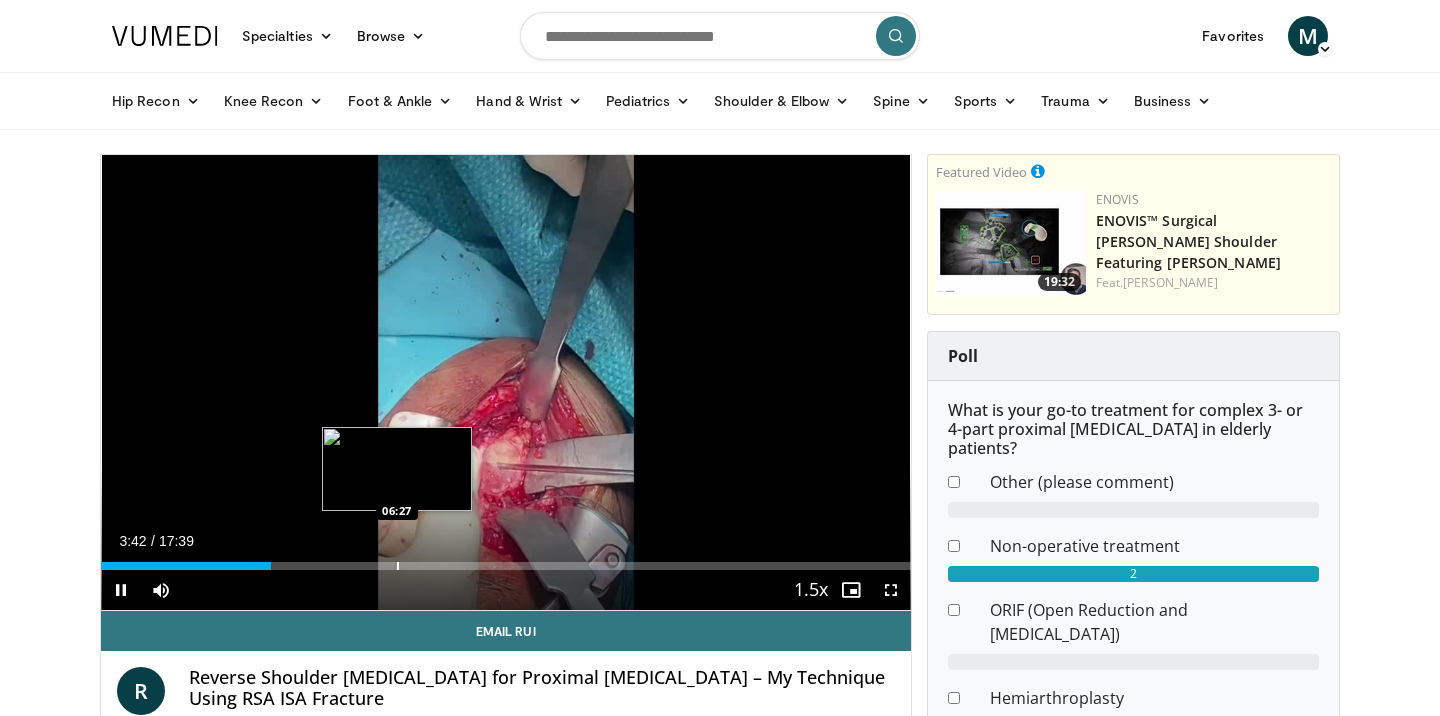 click at bounding box center (398, 566) 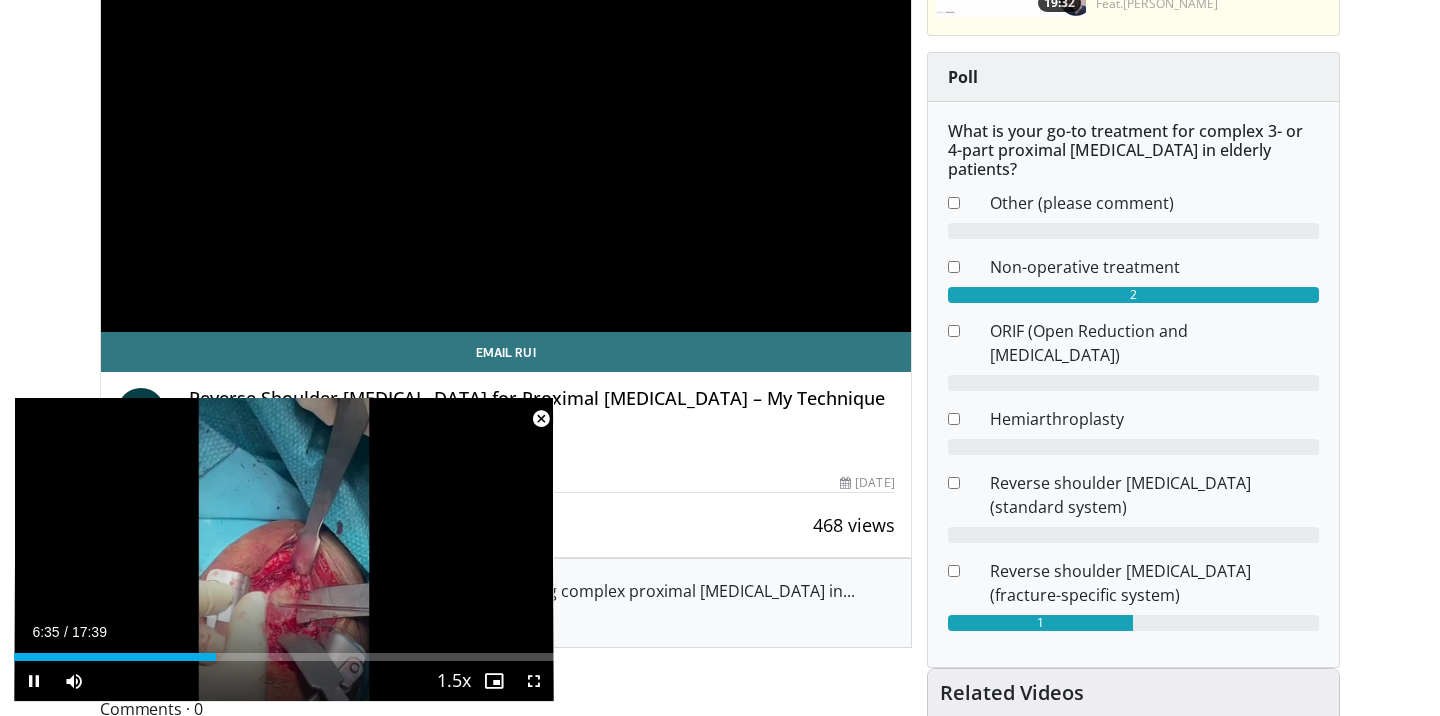 scroll, scrollTop: 280, scrollLeft: 0, axis: vertical 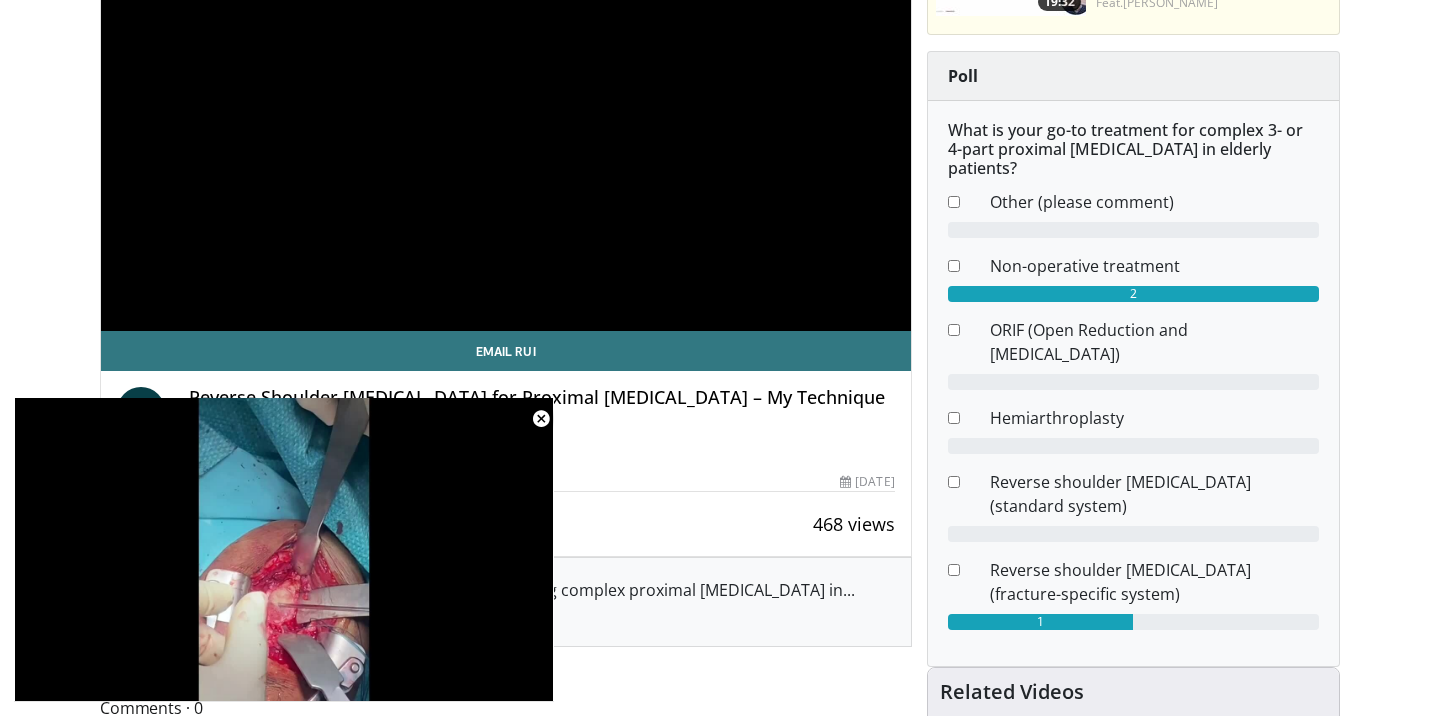 click on "By
Rui Claro
5 Videos" at bounding box center (506, 452) 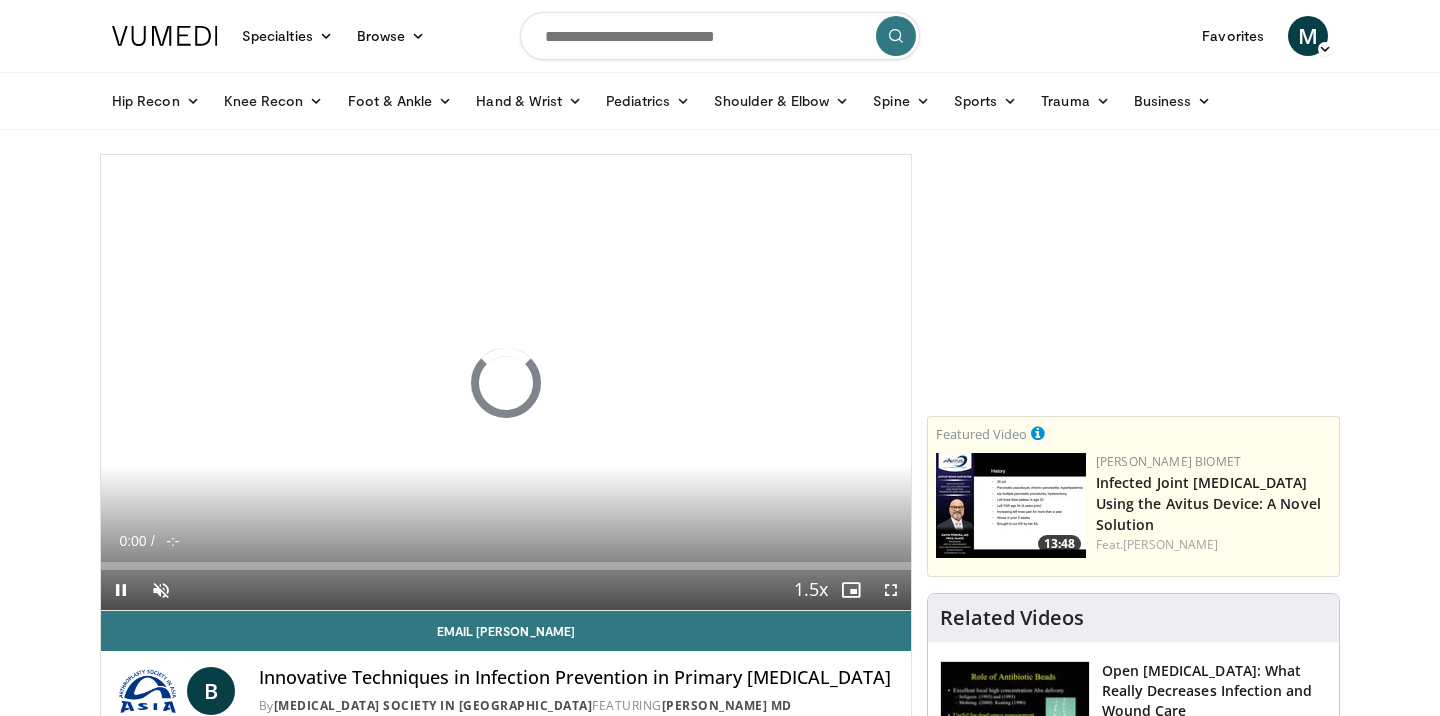 scroll, scrollTop: 0, scrollLeft: 0, axis: both 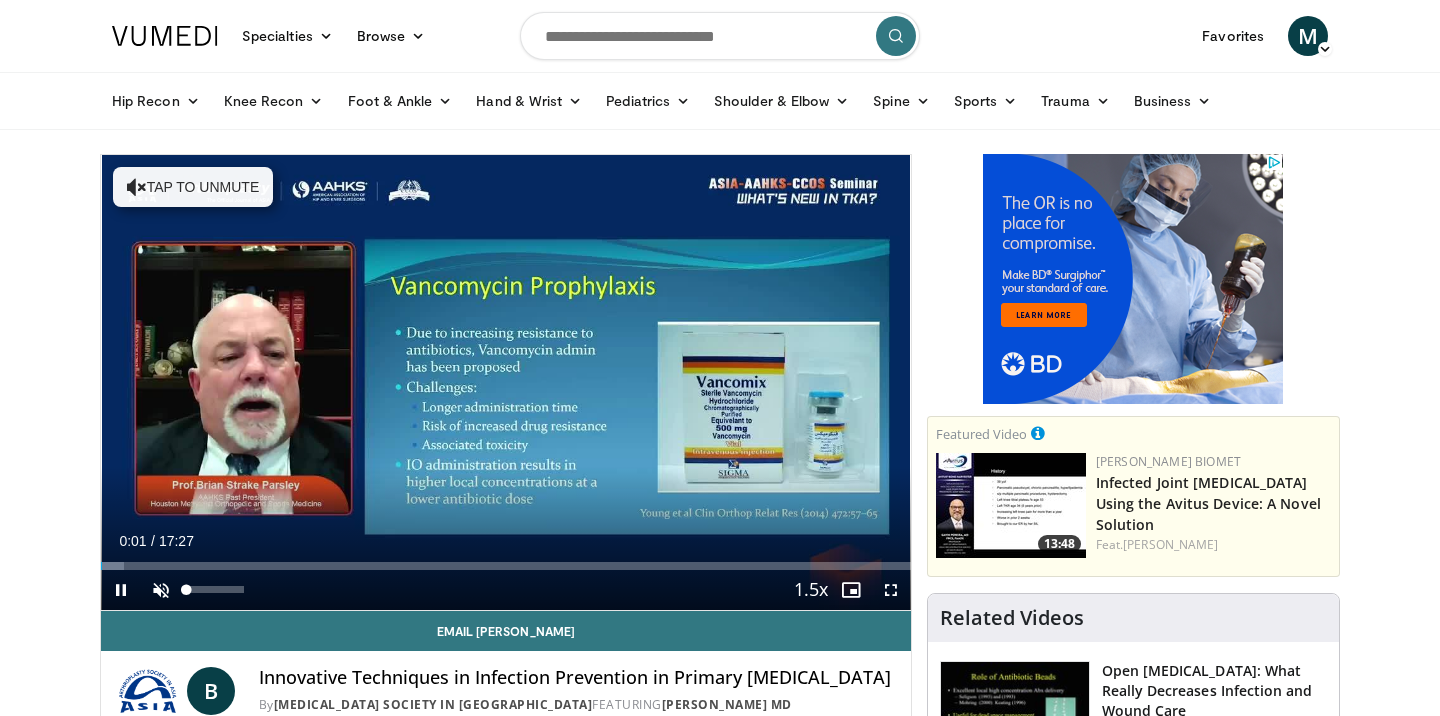 click at bounding box center [161, 590] 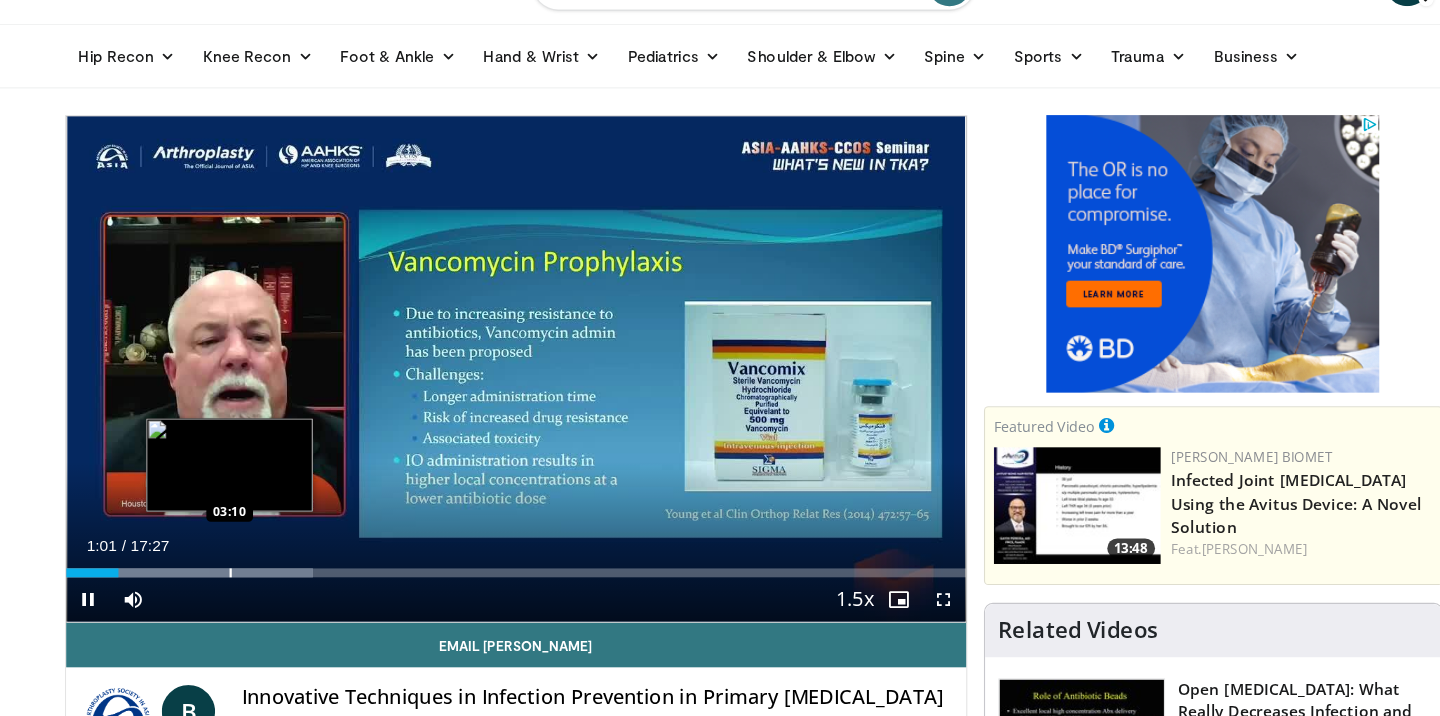 click at bounding box center (212, 566) 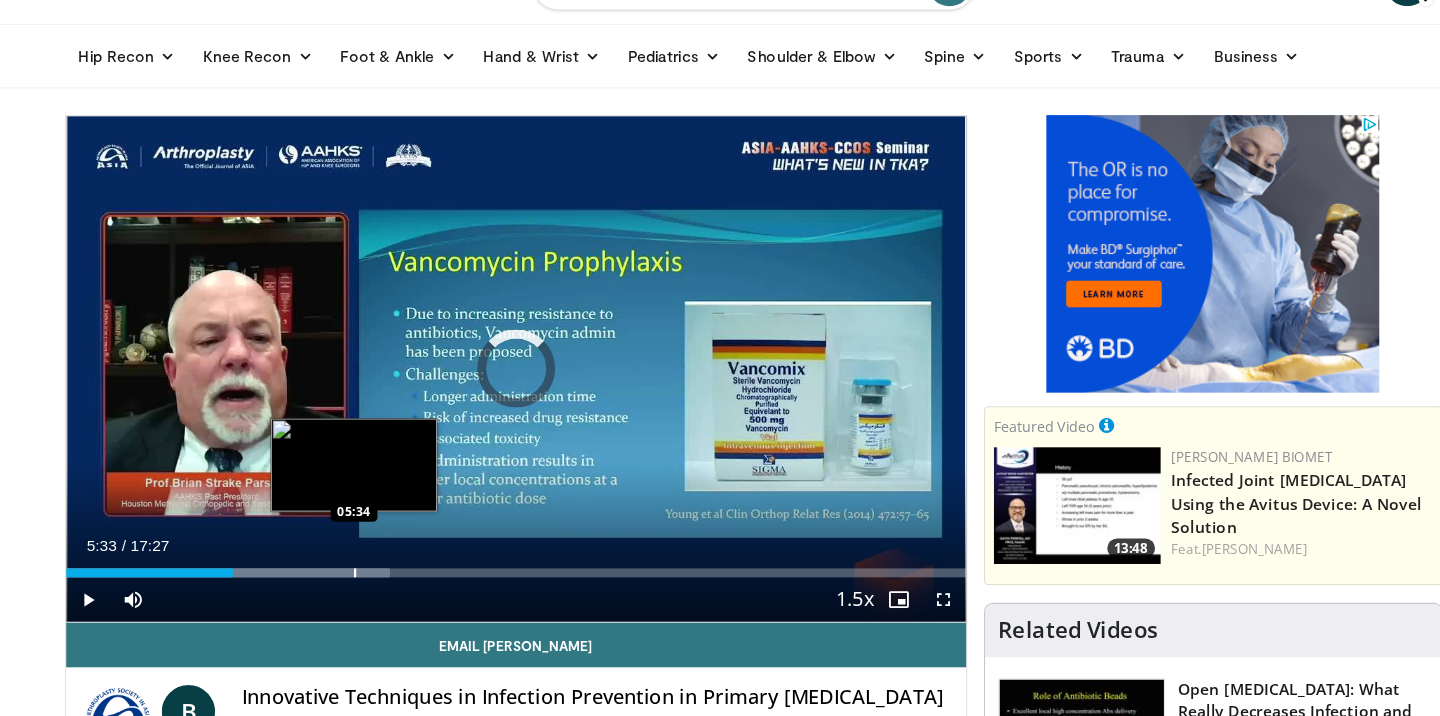 click at bounding box center [246, 566] 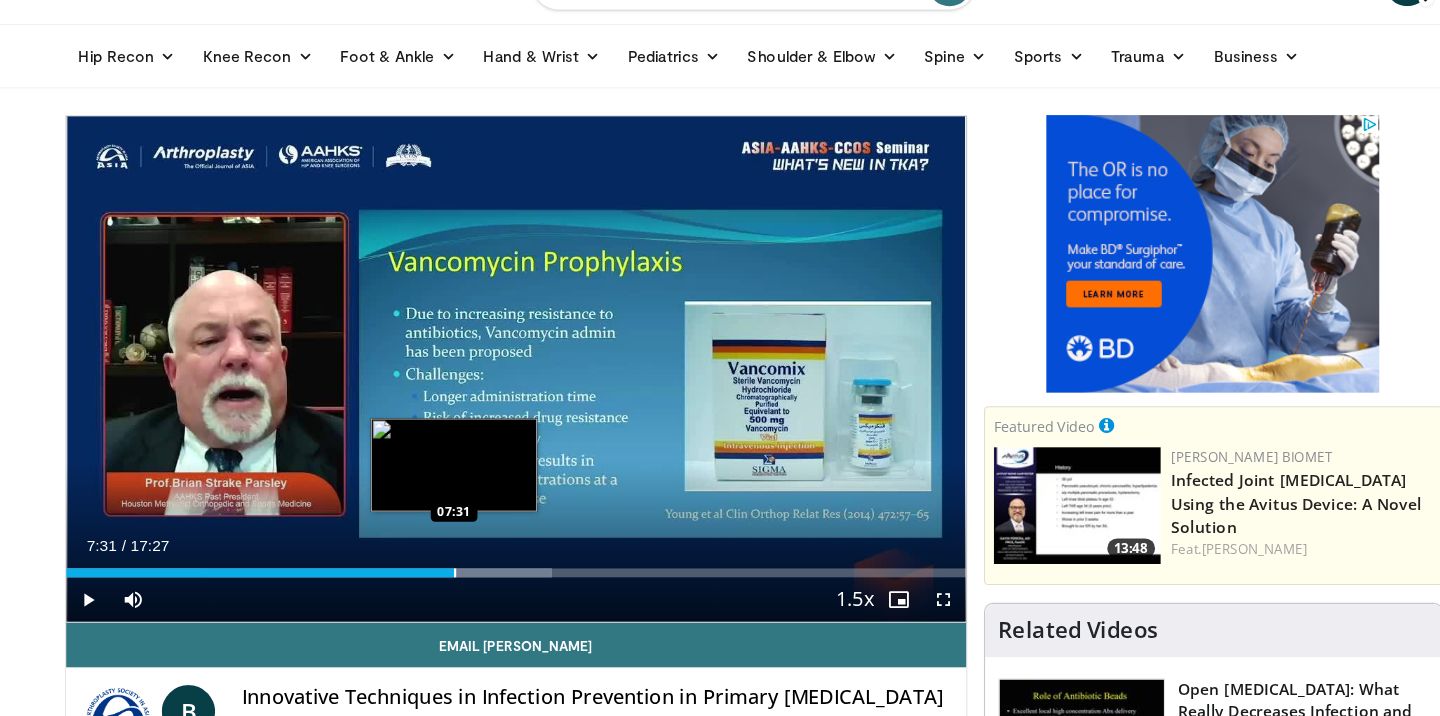 click at bounding box center (382, 566) 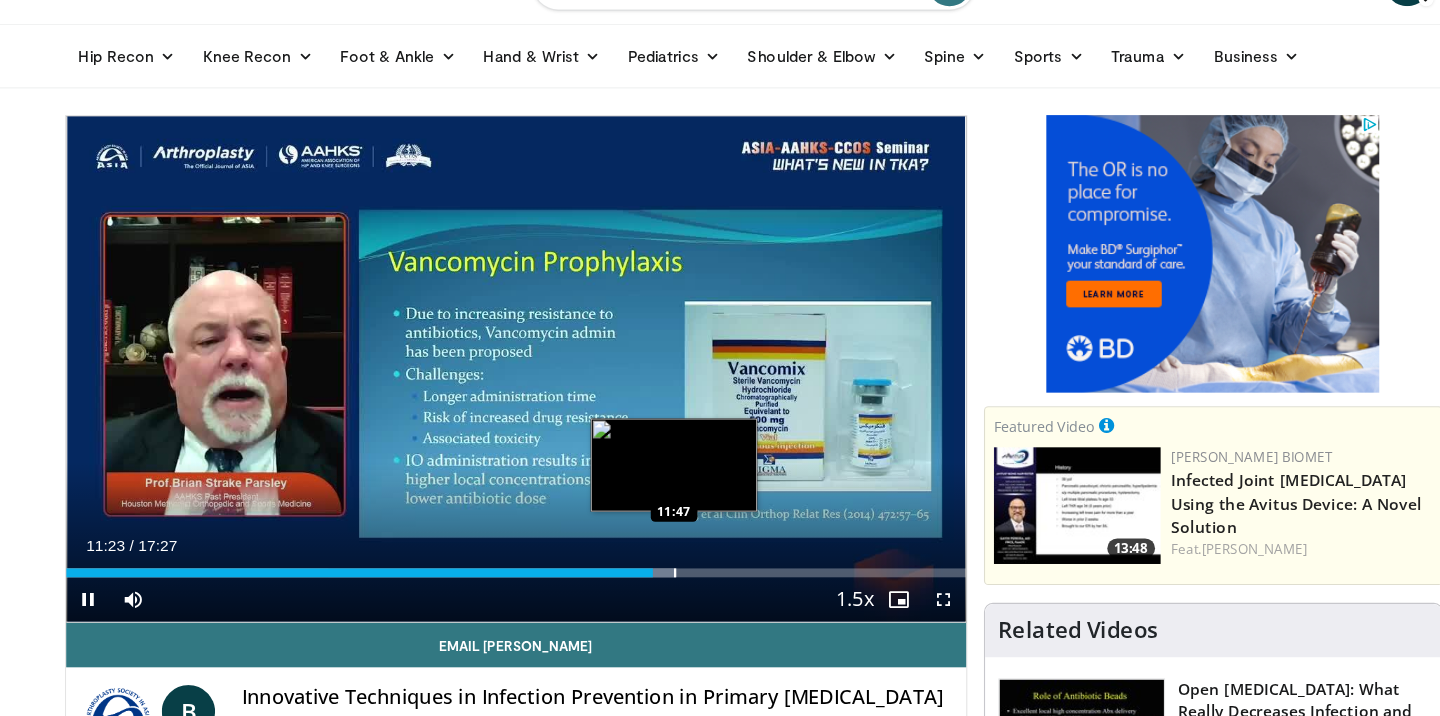 click on "Loaded :  67.80% 11:23 11:47" at bounding box center [506, 560] 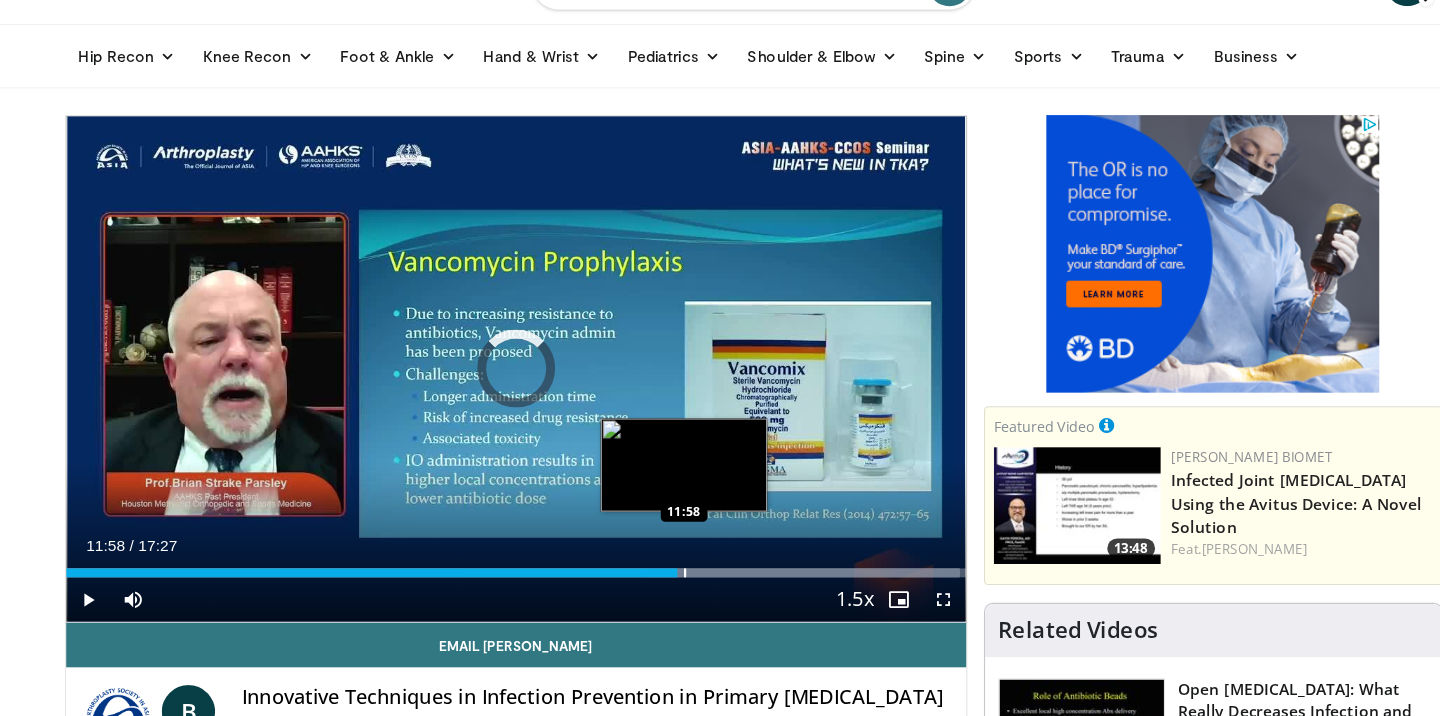 click on "Loaded :  99.32% 11:51 11:58" at bounding box center [506, 560] 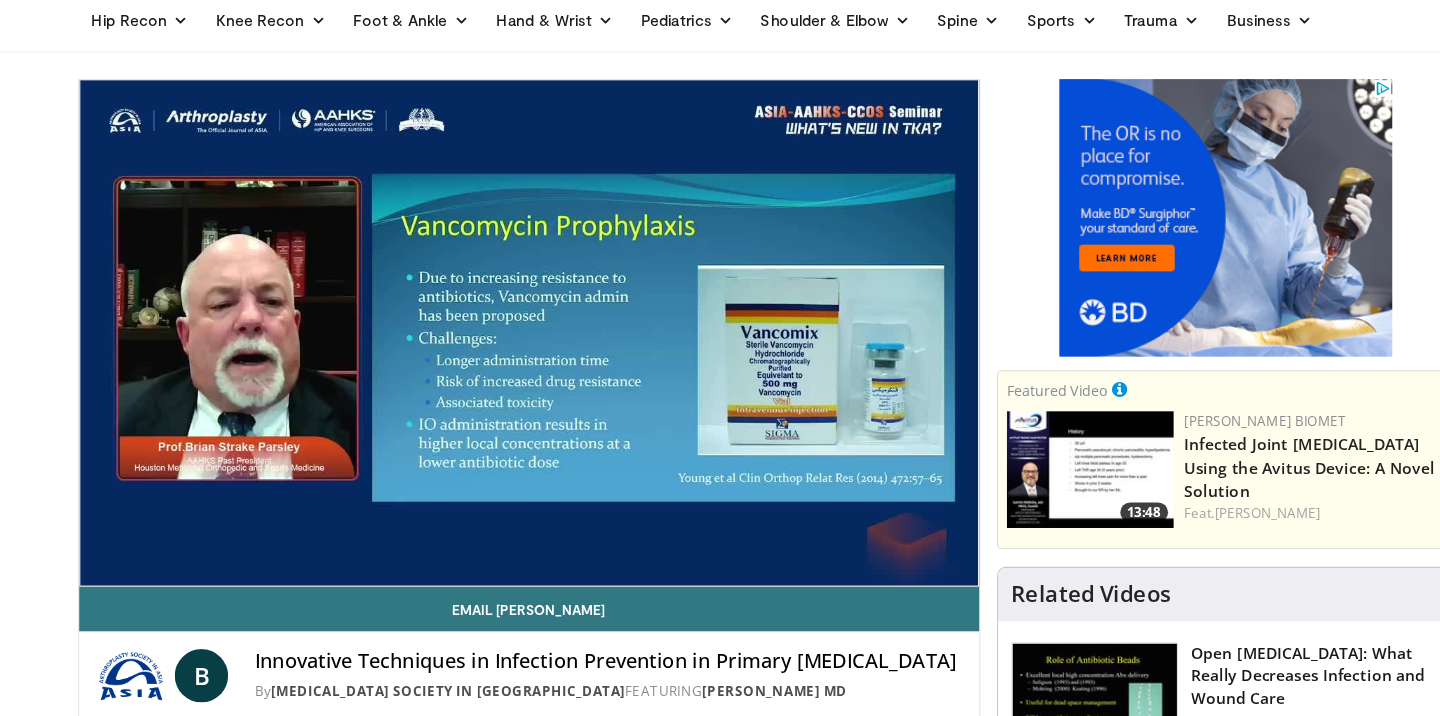scroll, scrollTop: 21, scrollLeft: 0, axis: vertical 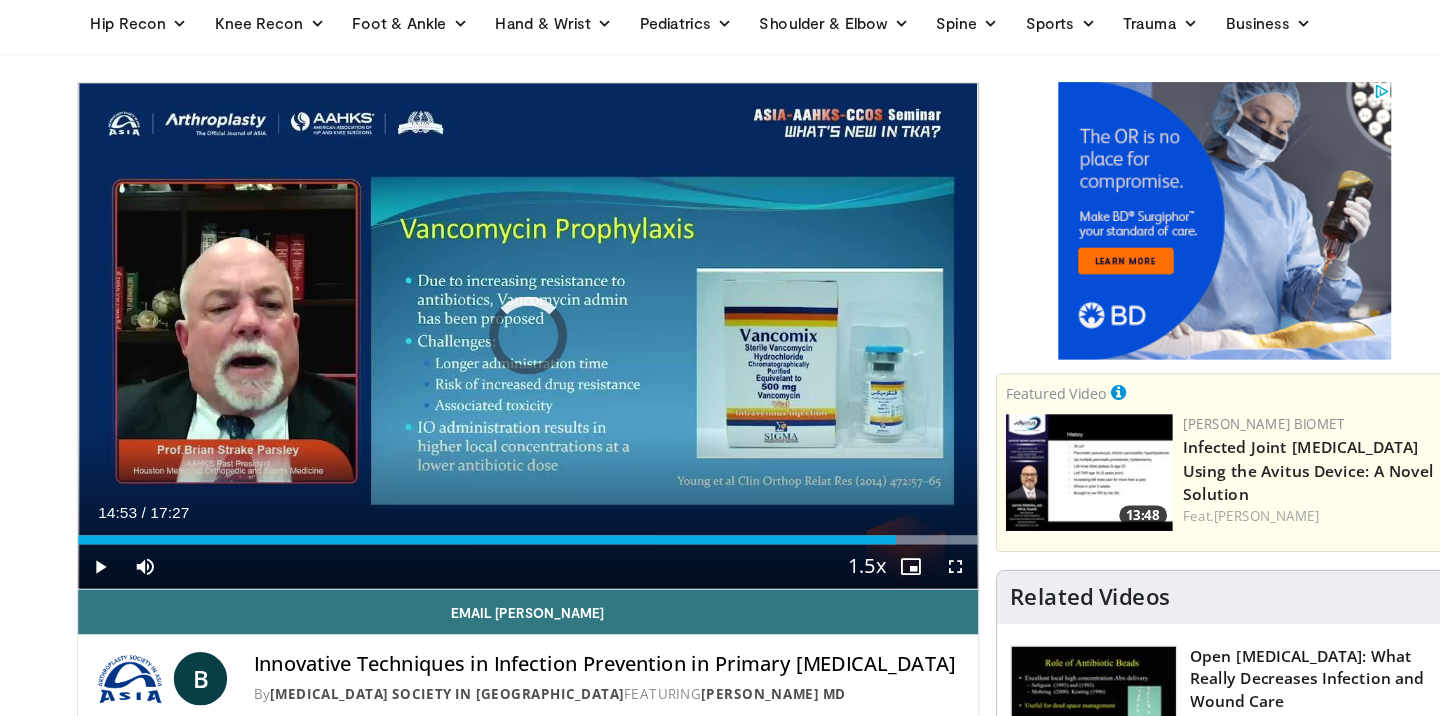 click on "Loaded :  99.99% 15:52 14:53" at bounding box center (506, 539) 